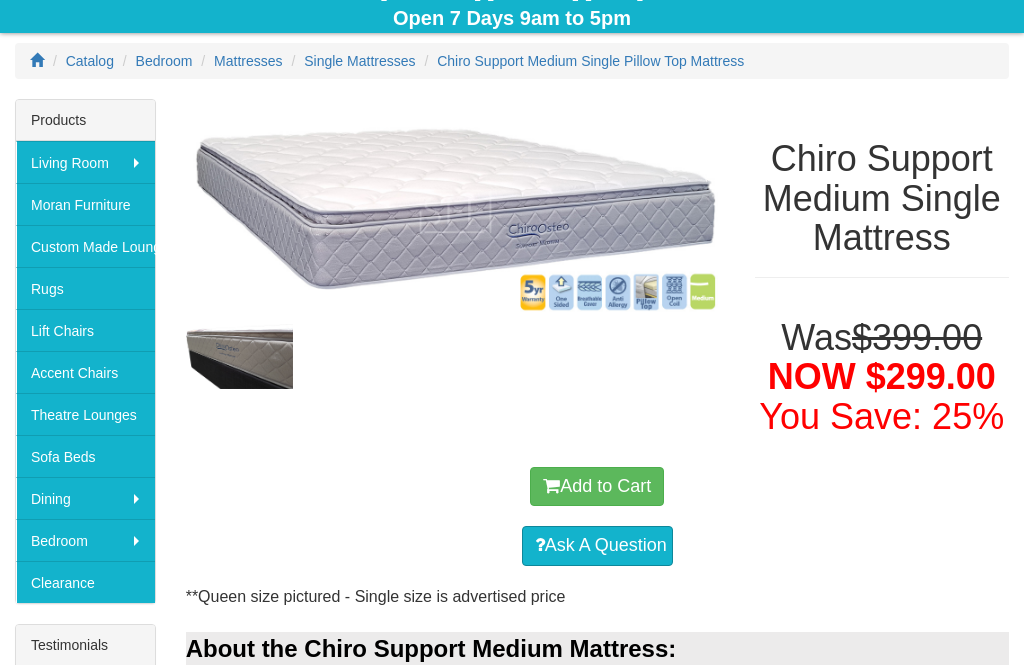 scroll, scrollTop: 240, scrollLeft: 0, axis: vertical 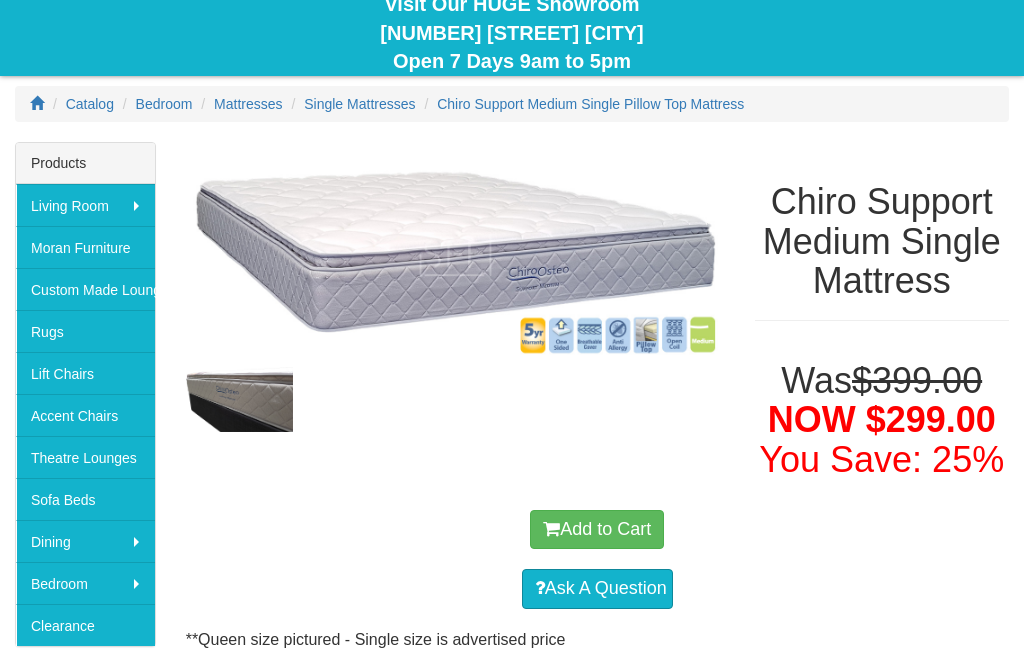 click on "Add to Cart" at bounding box center [597, 530] 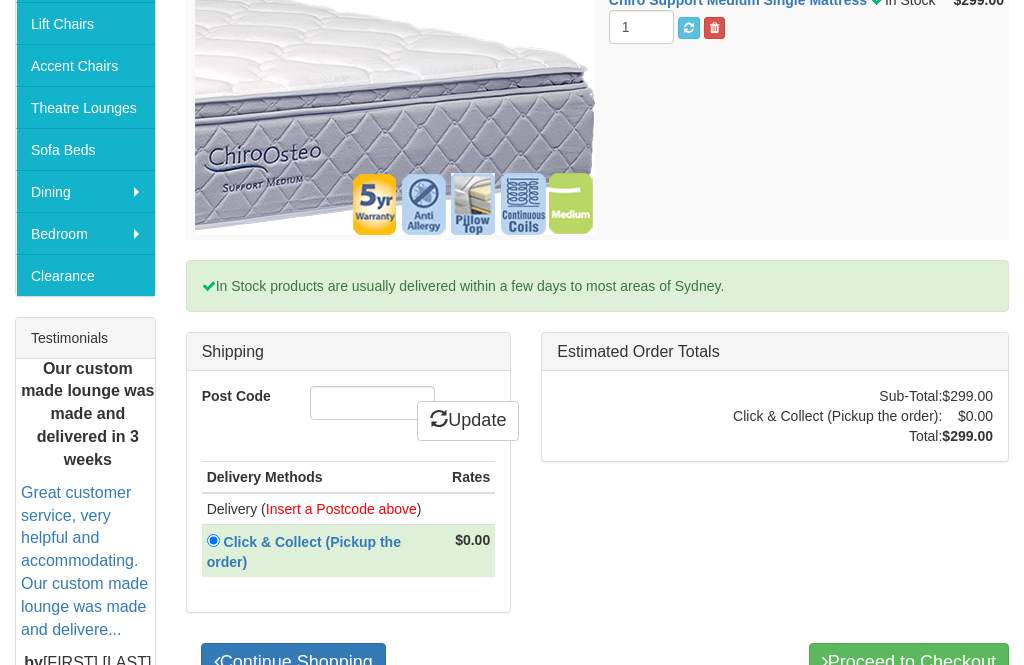 scroll, scrollTop: 550, scrollLeft: 0, axis: vertical 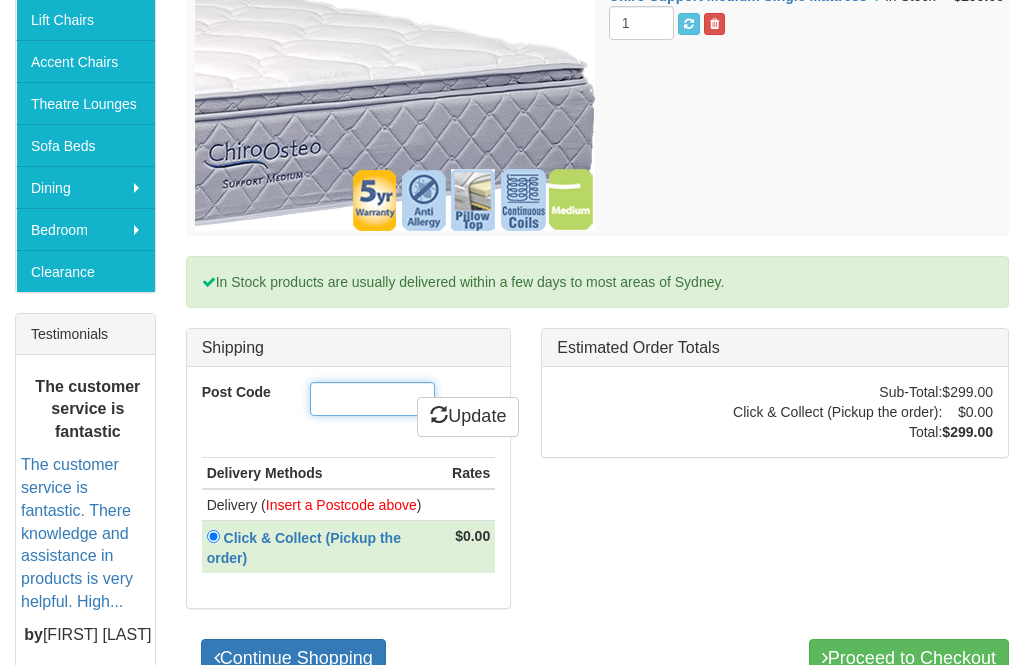 click on "Post Code" at bounding box center [372, 399] 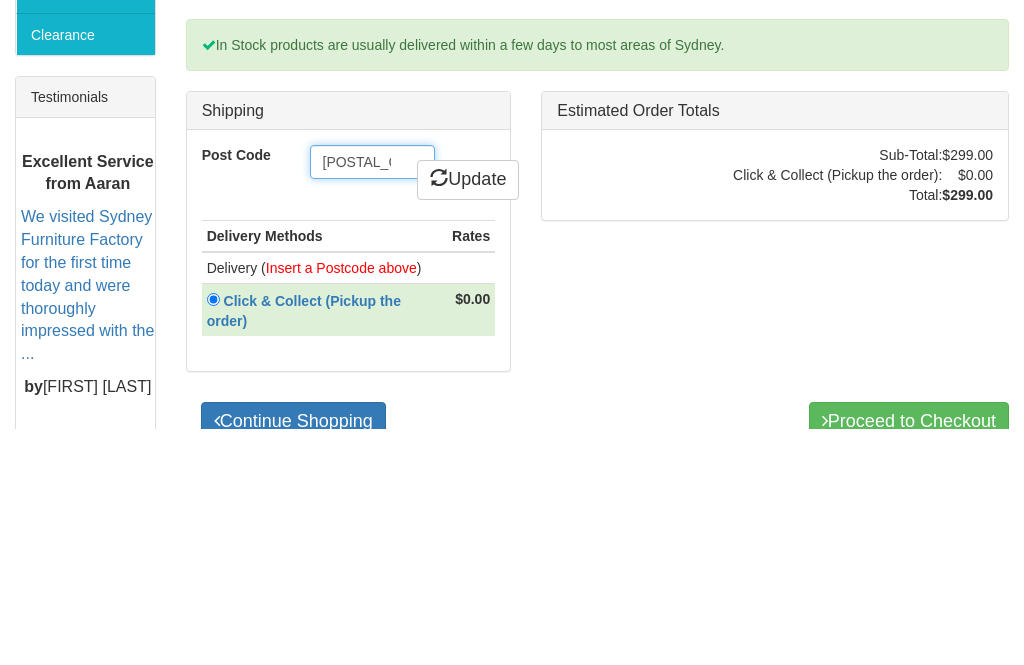 type on "2770" 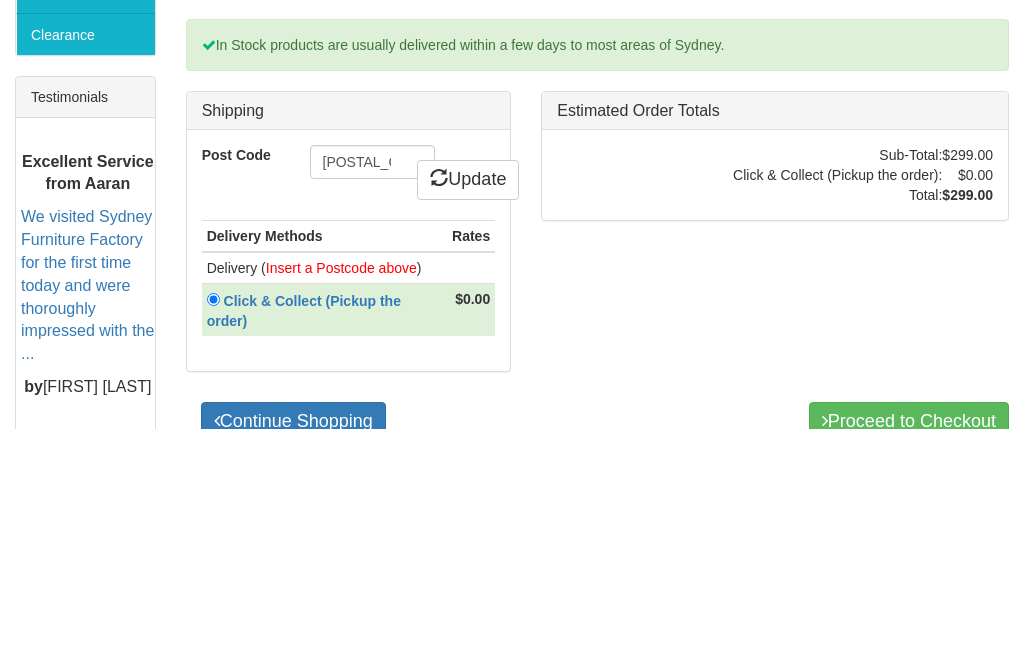 click on "Update" at bounding box center (468, 417) 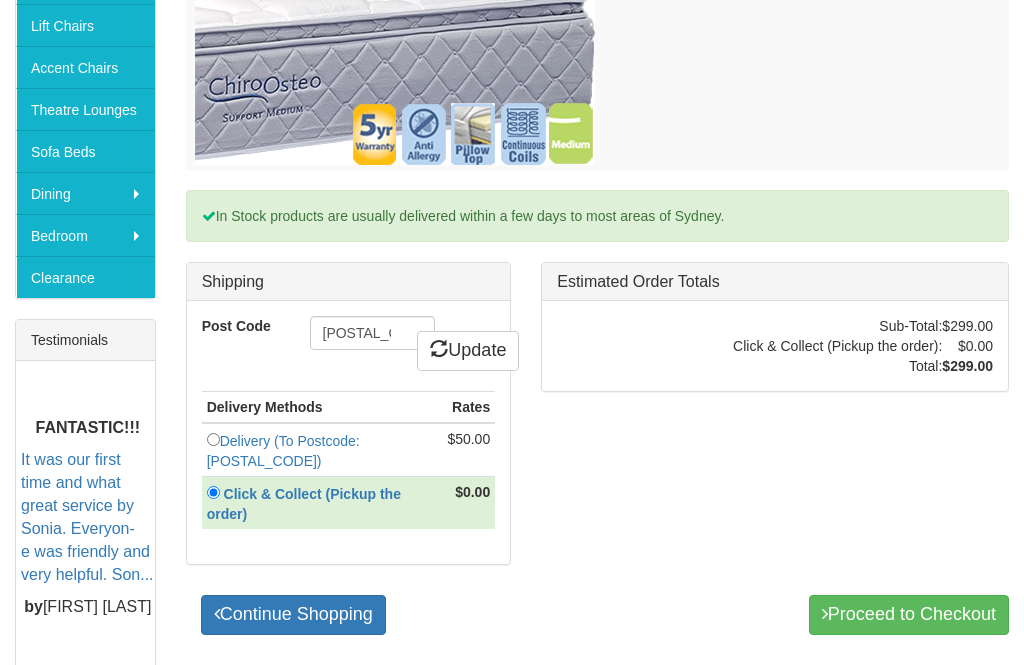 scroll, scrollTop: 547, scrollLeft: 0, axis: vertical 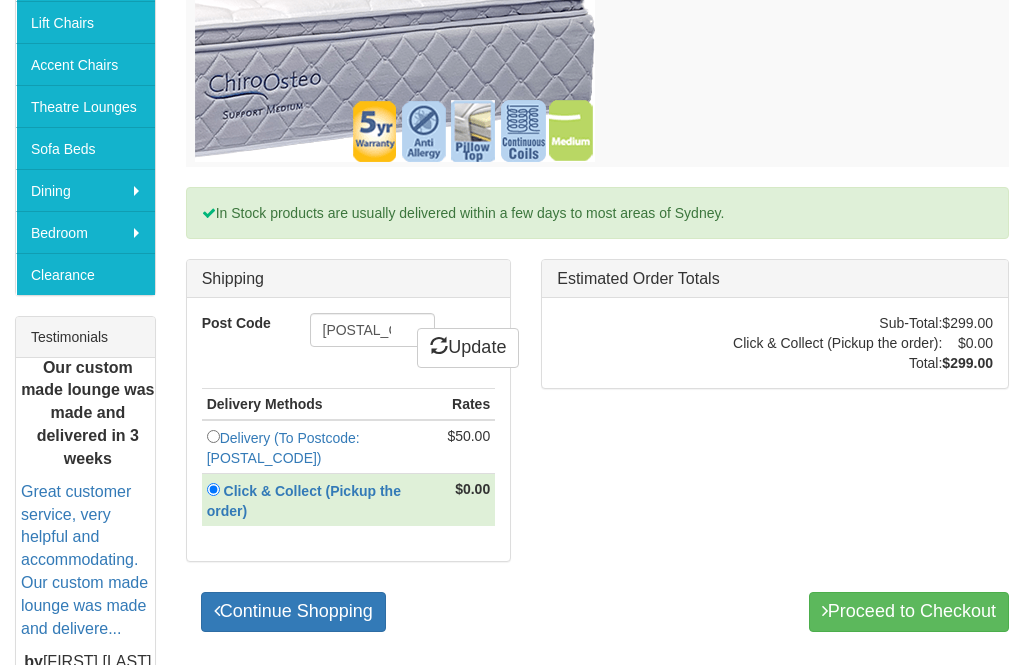 click on "Delivery (To Postcode:  2770)" at bounding box center [283, 448] 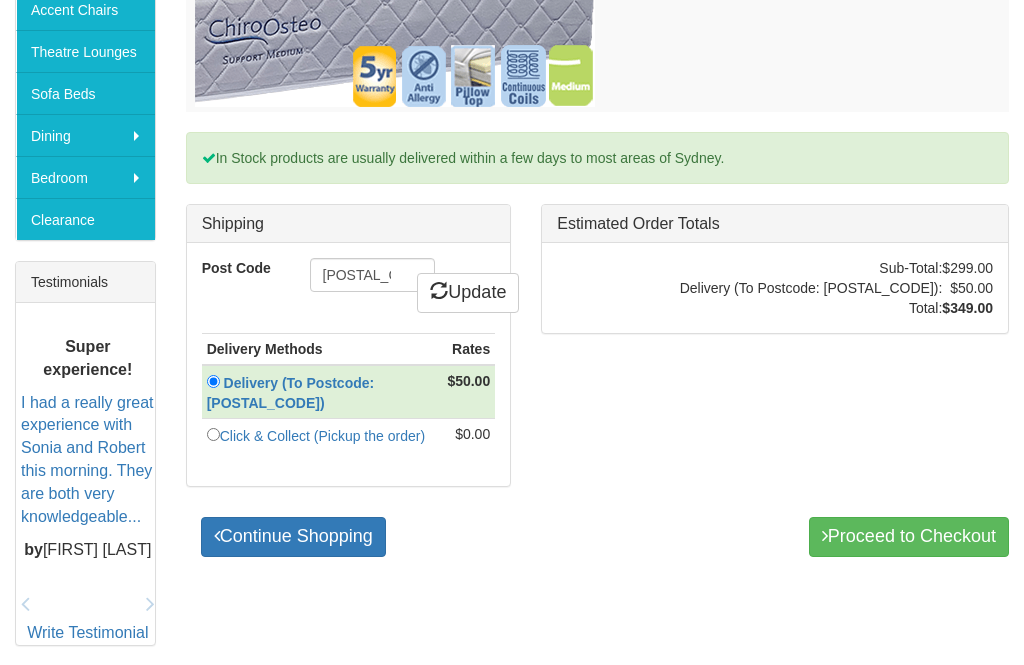 scroll, scrollTop: 602, scrollLeft: 0, axis: vertical 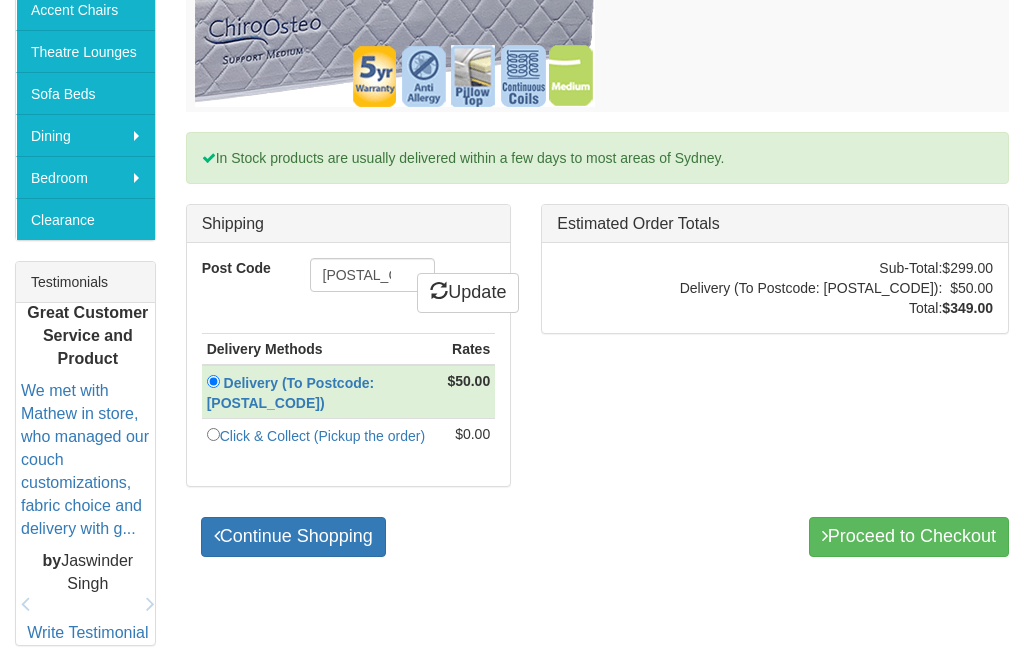 click on "Proceed to Checkout" at bounding box center [909, 537] 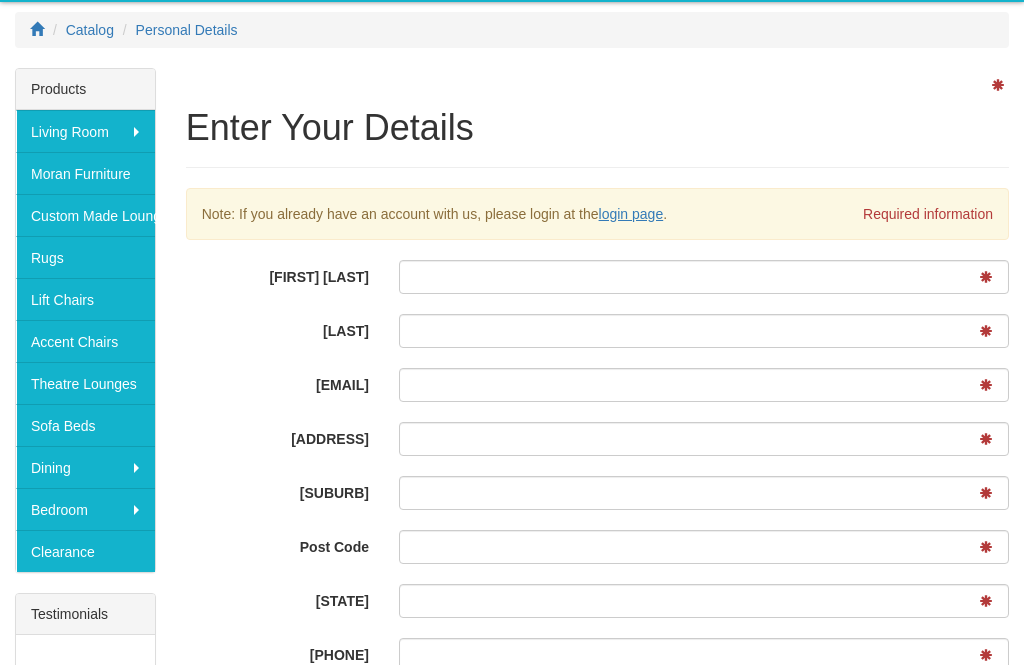 scroll, scrollTop: 272, scrollLeft: 0, axis: vertical 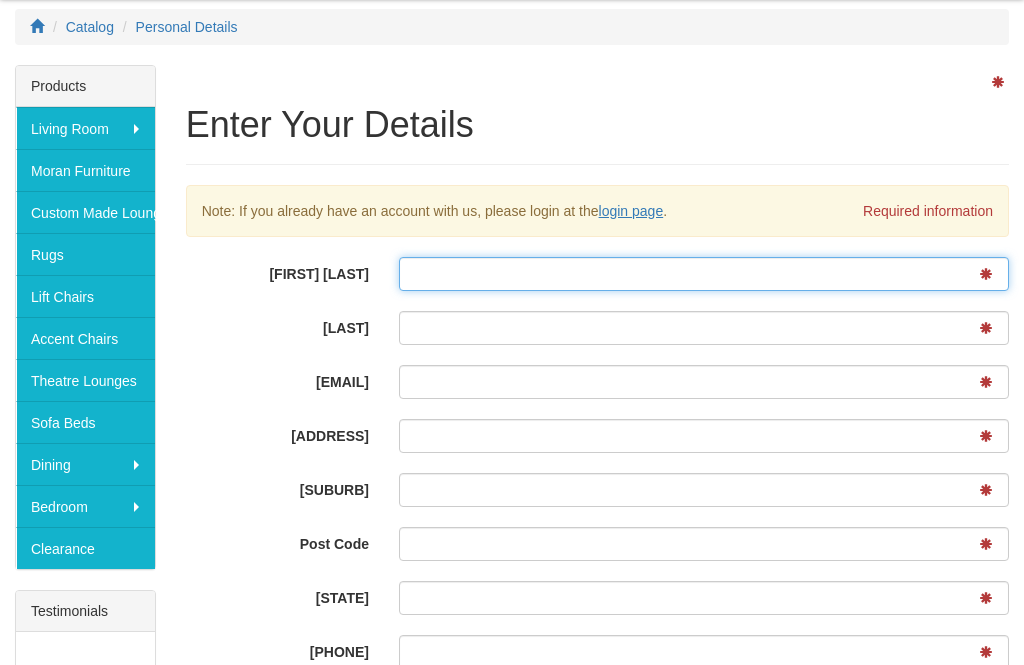 click on "[FIRST] [LAST]" at bounding box center [704, 275] 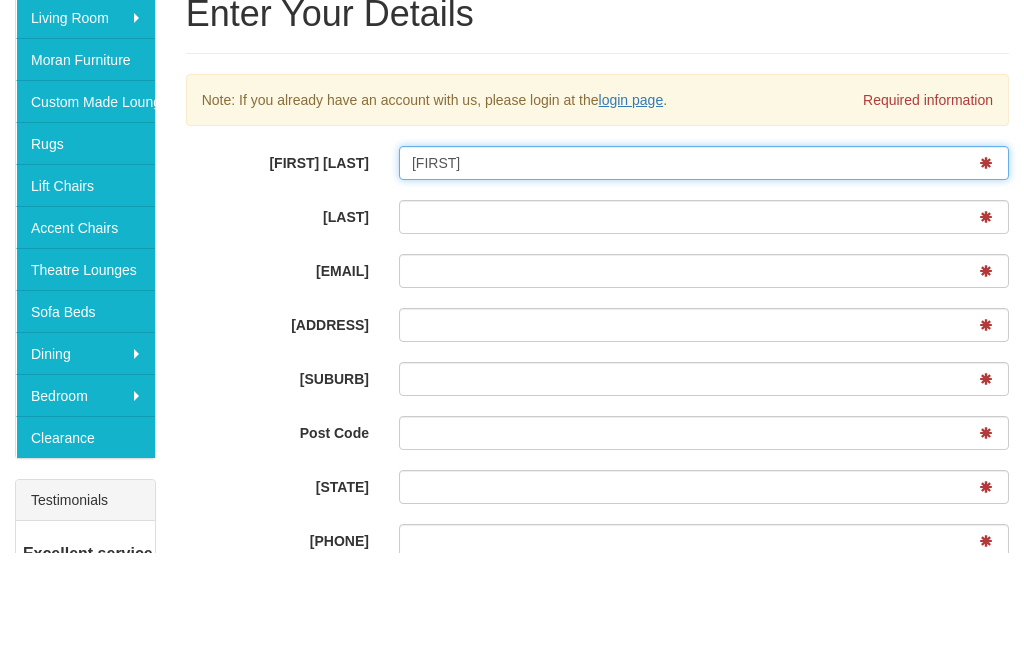type on "Darren" 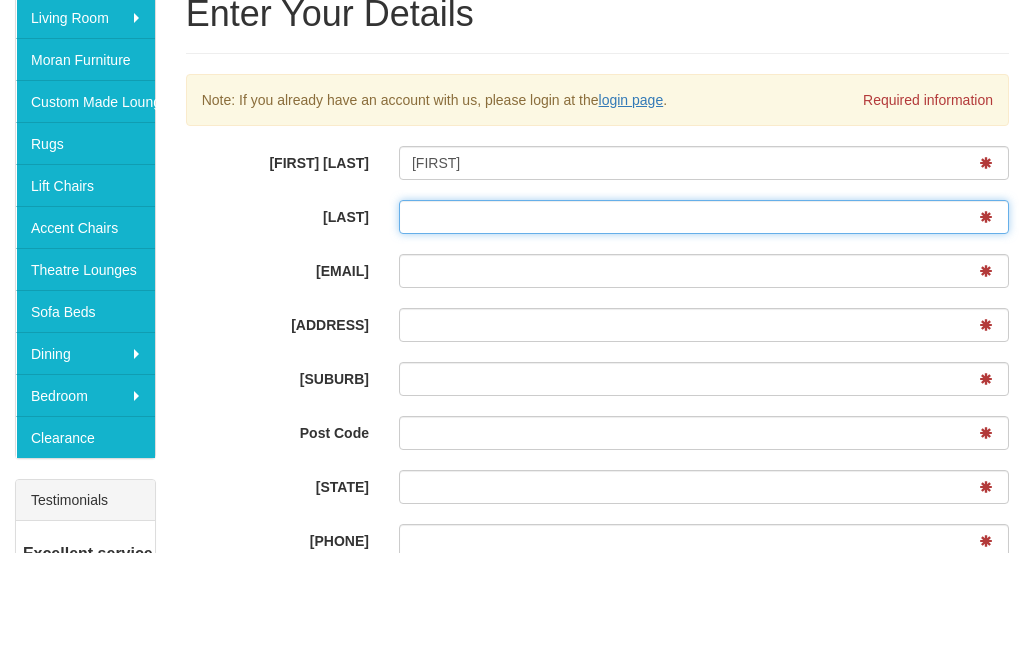 click on "Last Name" at bounding box center [704, 329] 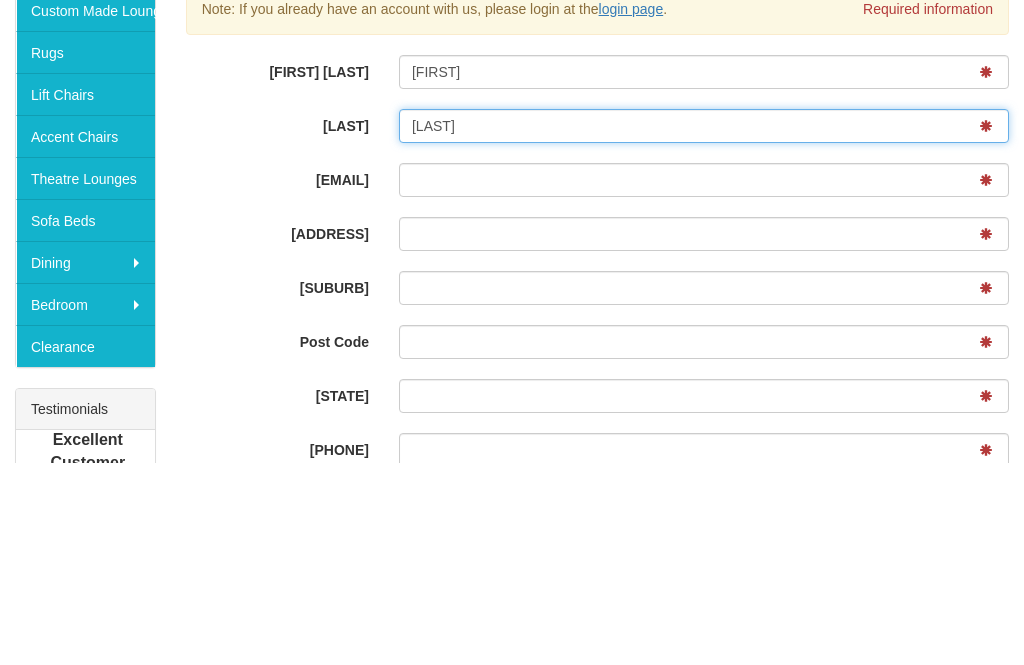 type on "Devaney" 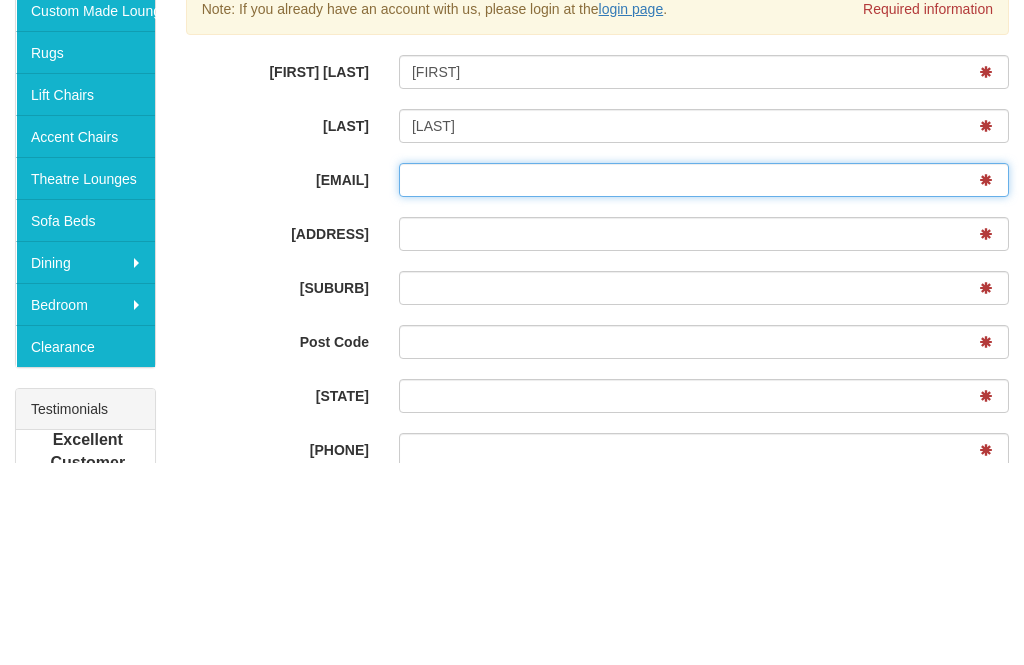 click on "E-Mail Address" at bounding box center [704, 383] 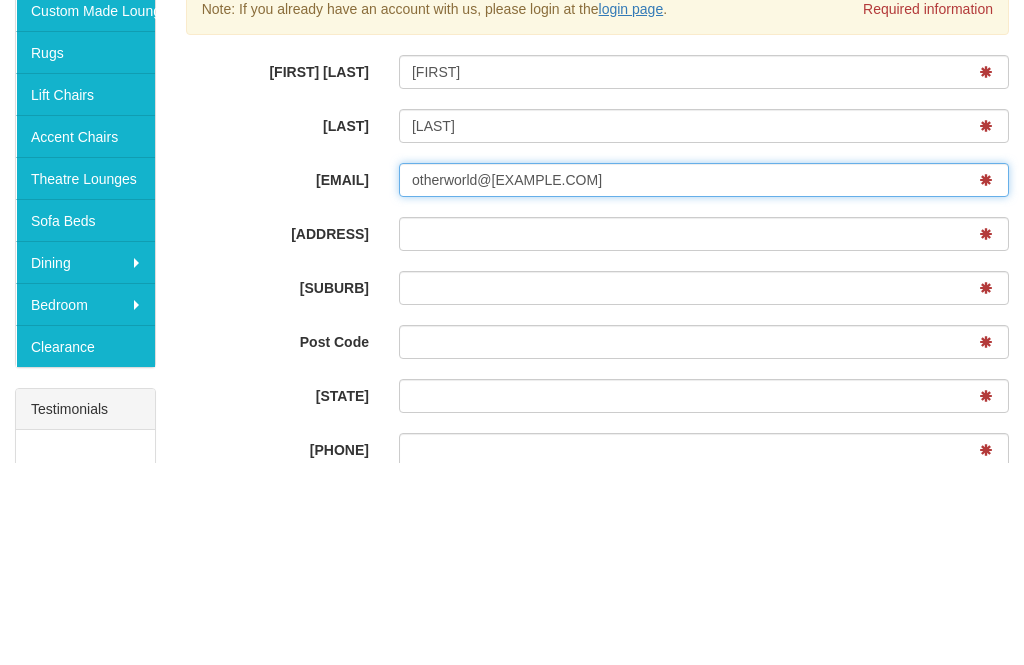 type on "otherworld@iprimus.com.au" 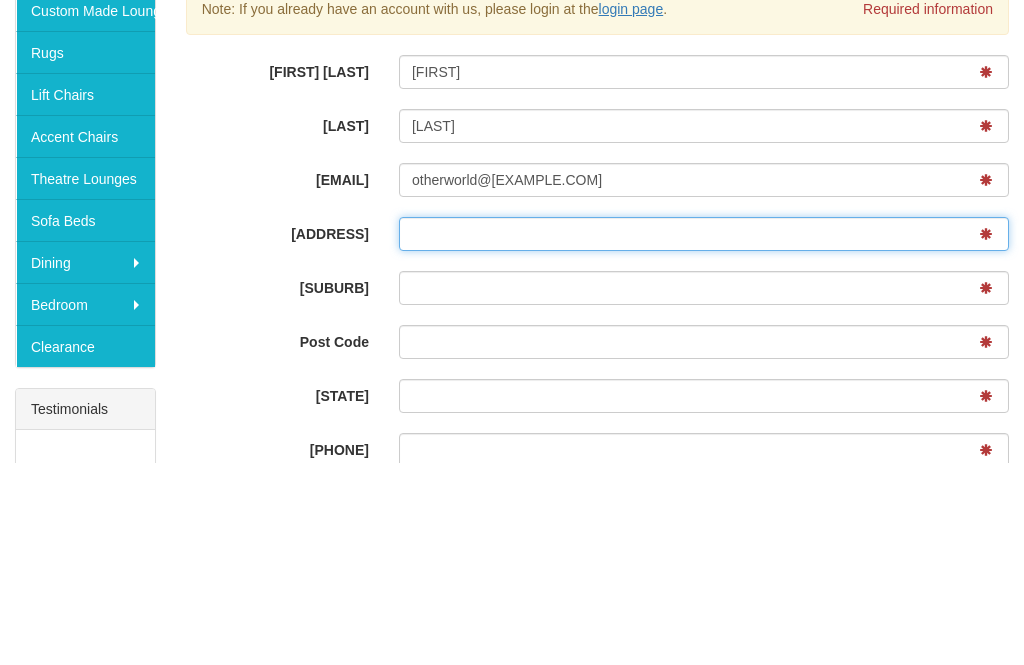 click on "Delivery Address" at bounding box center [704, 437] 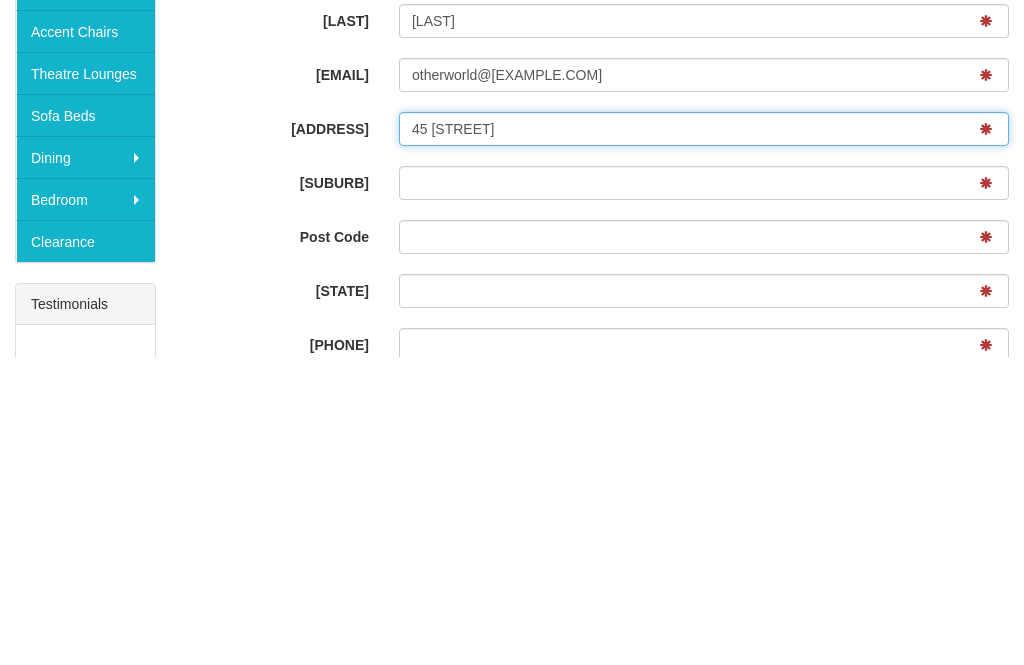 type on "45 Mindanao Avenue" 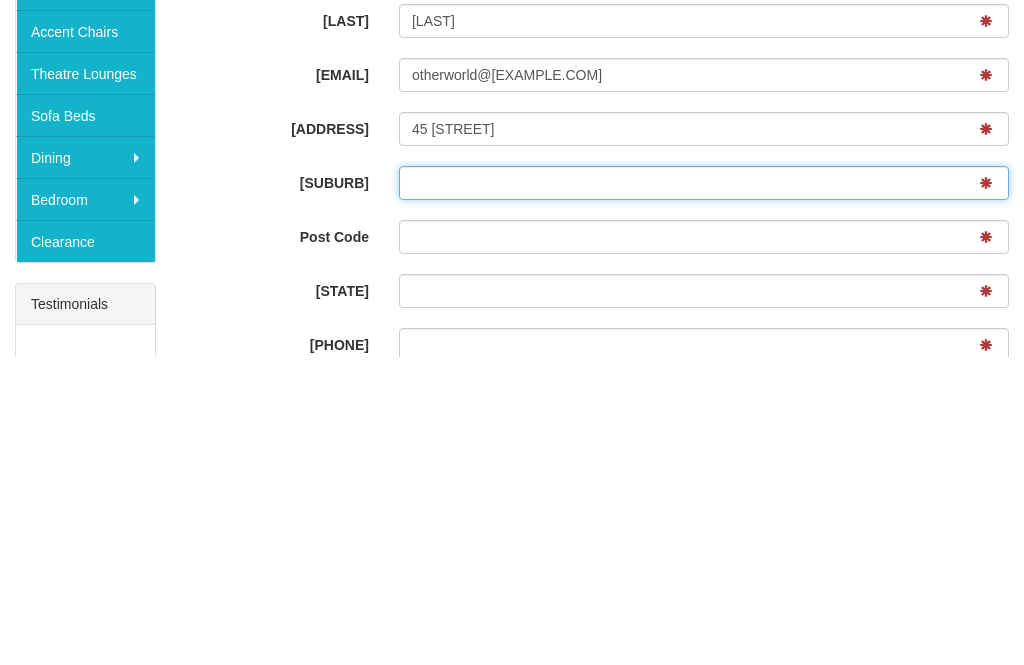 click on "Suburb" at bounding box center (704, 491) 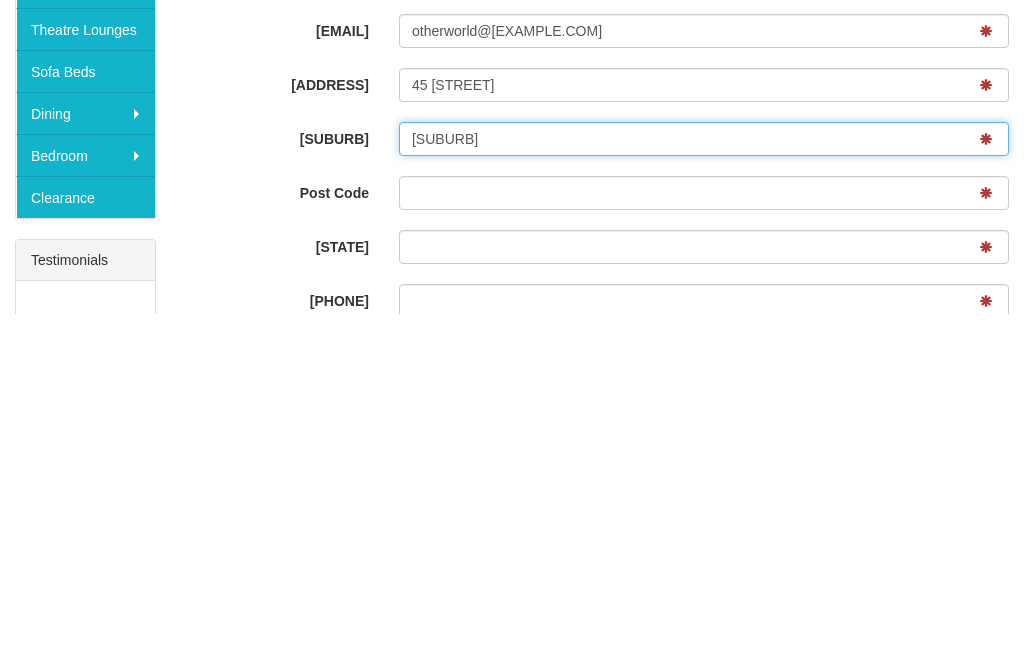 type on "Lethbridge Park" 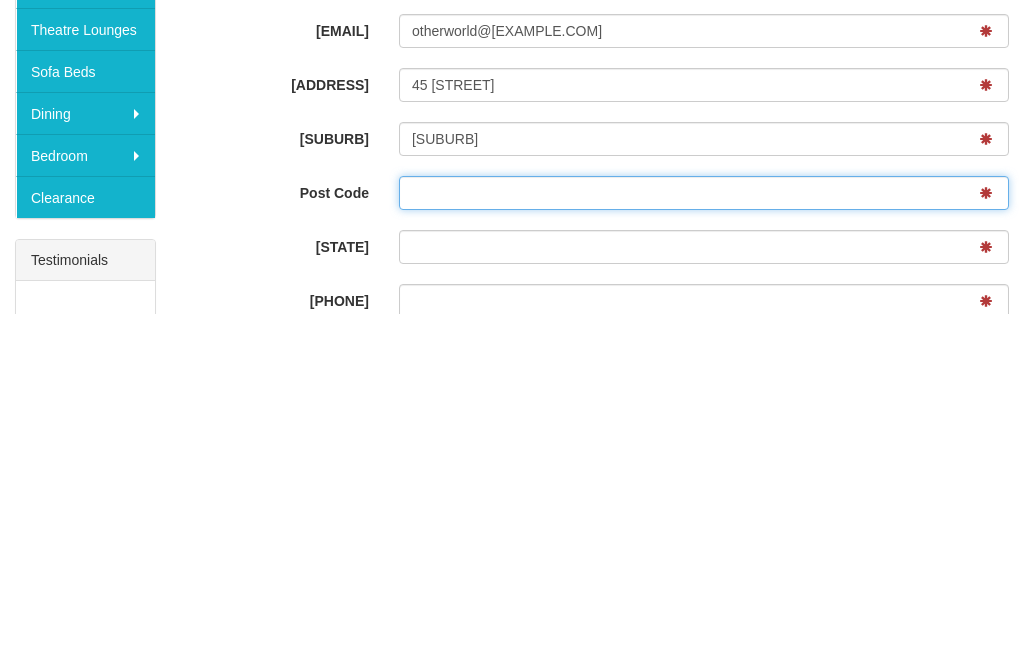 click on "Post Code" at bounding box center [704, 545] 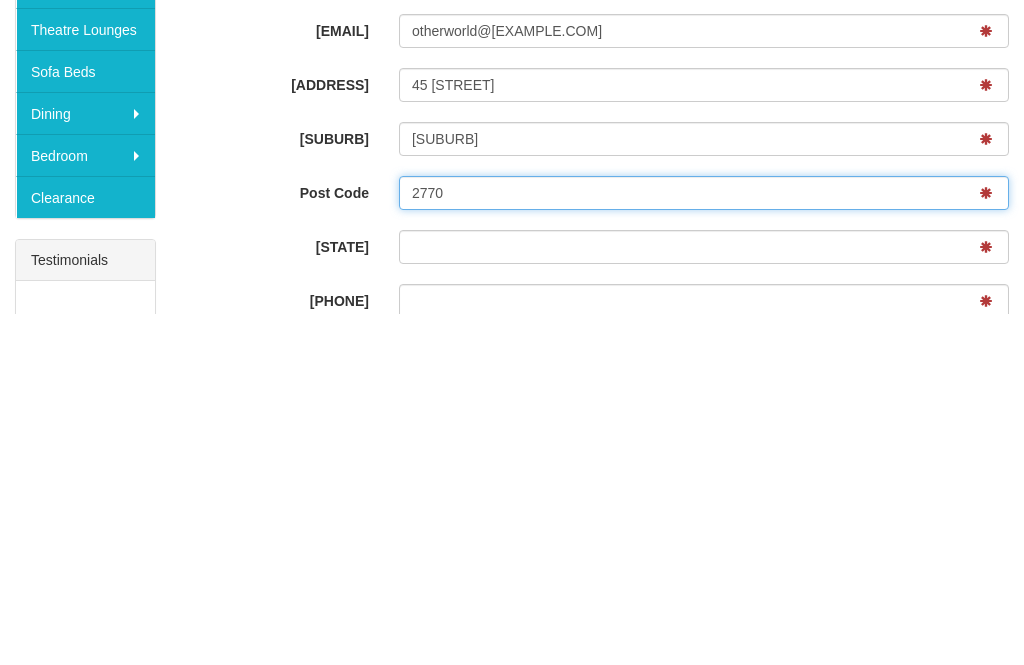 type on "2770" 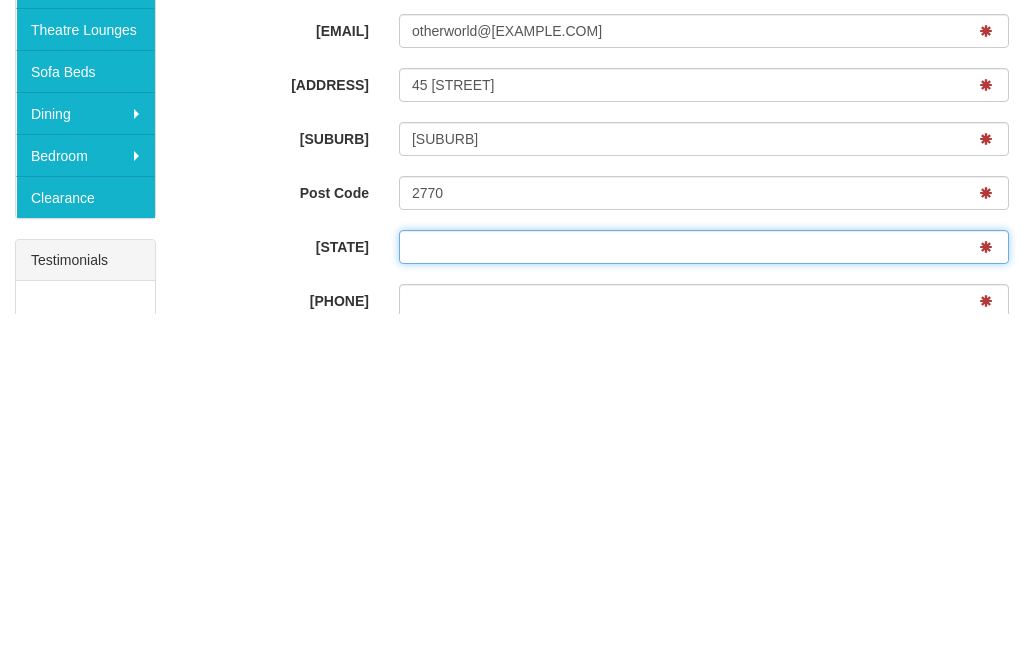 click on "State" at bounding box center (704, 599) 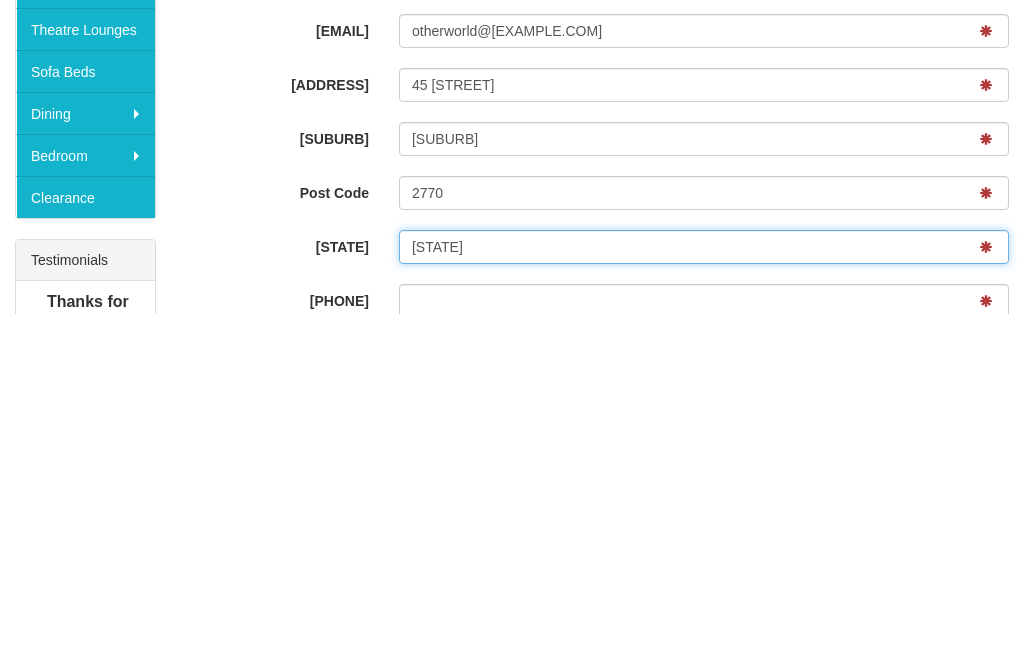 click on "New South" at bounding box center [704, 599] 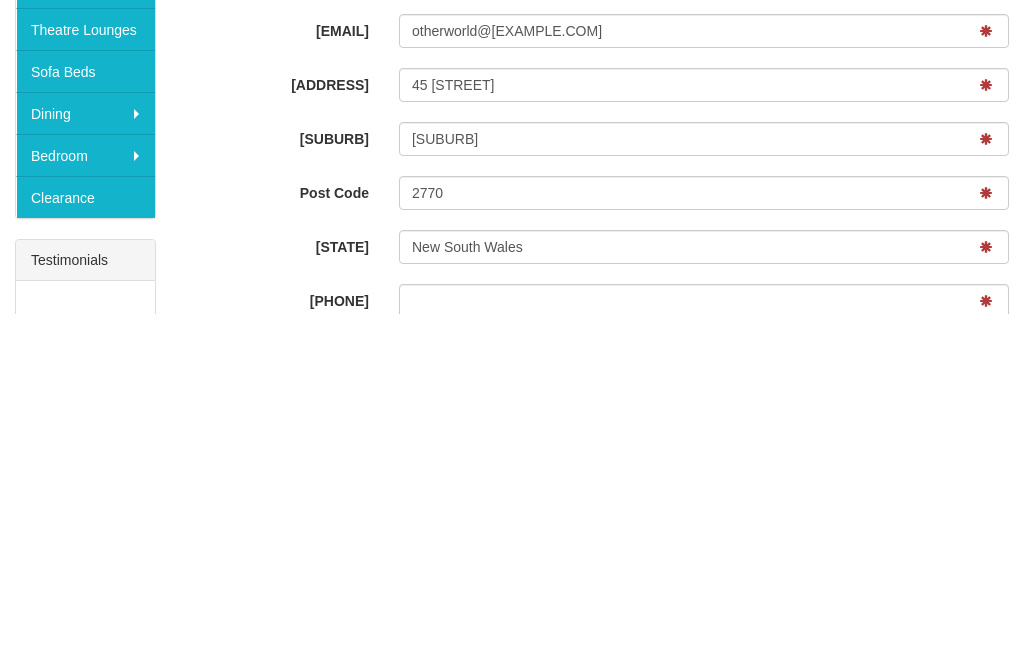 scroll, scrollTop: 624, scrollLeft: 0, axis: vertical 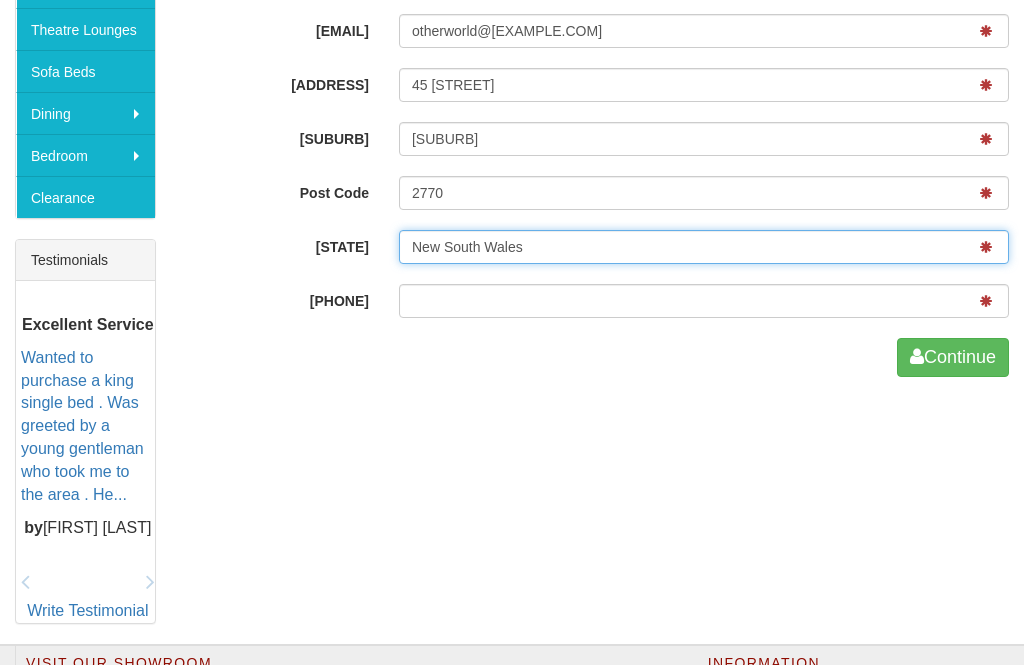 type on "New South Wales" 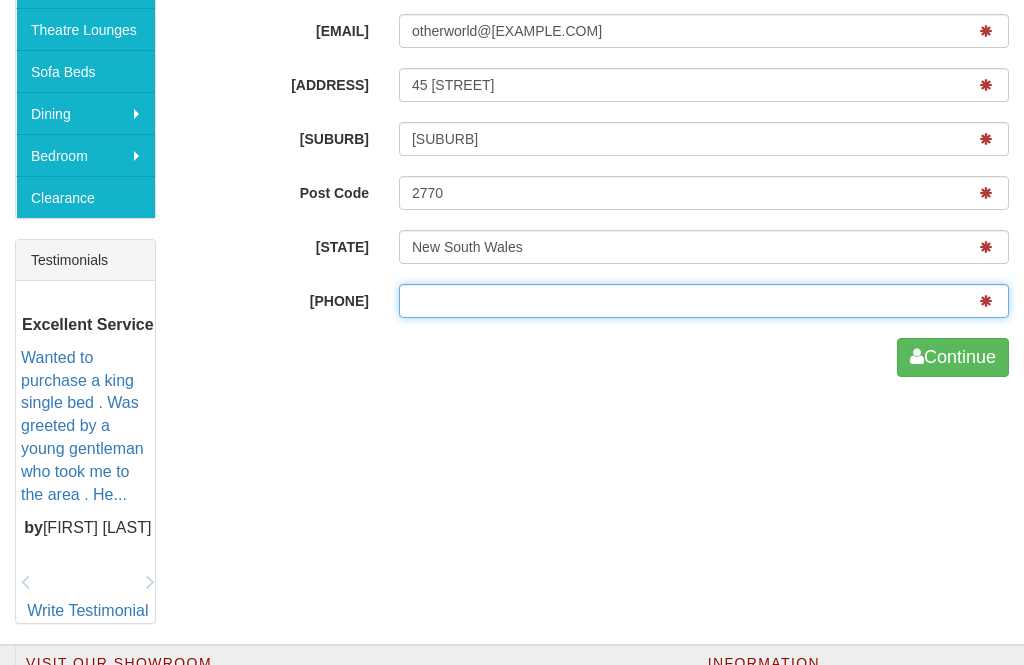 click on "Telephone Number" at bounding box center (704, 301) 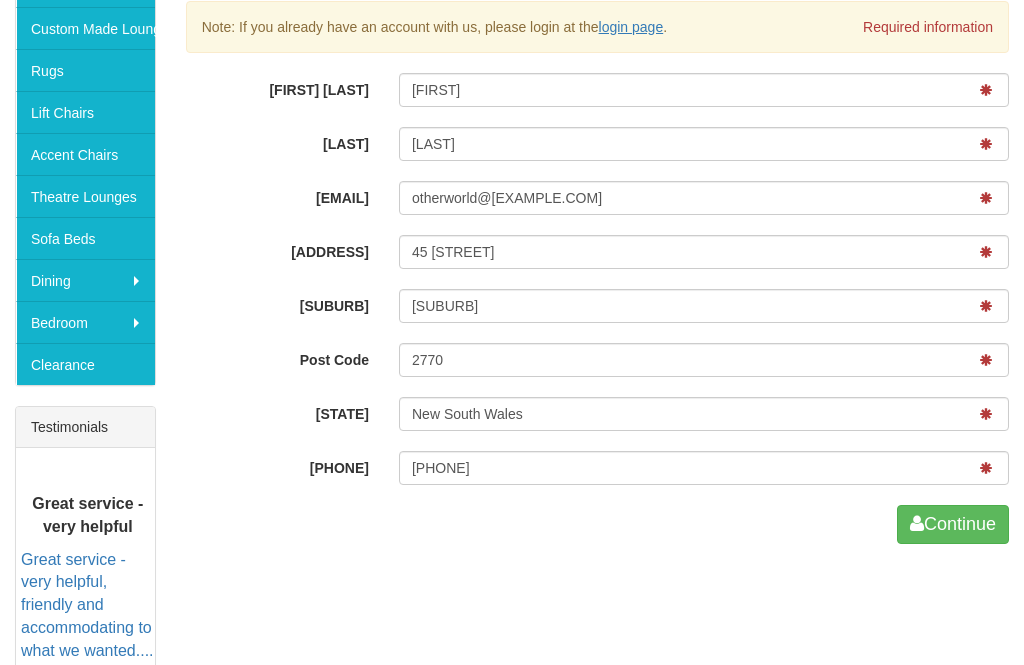 scroll, scrollTop: 456, scrollLeft: 0, axis: vertical 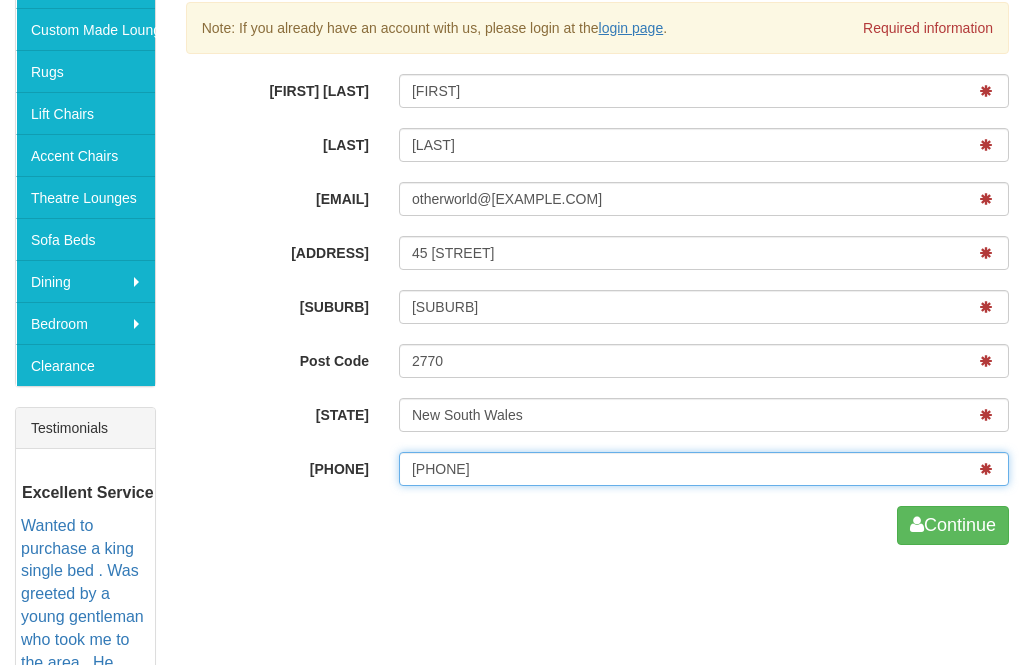 type on "0479073376" 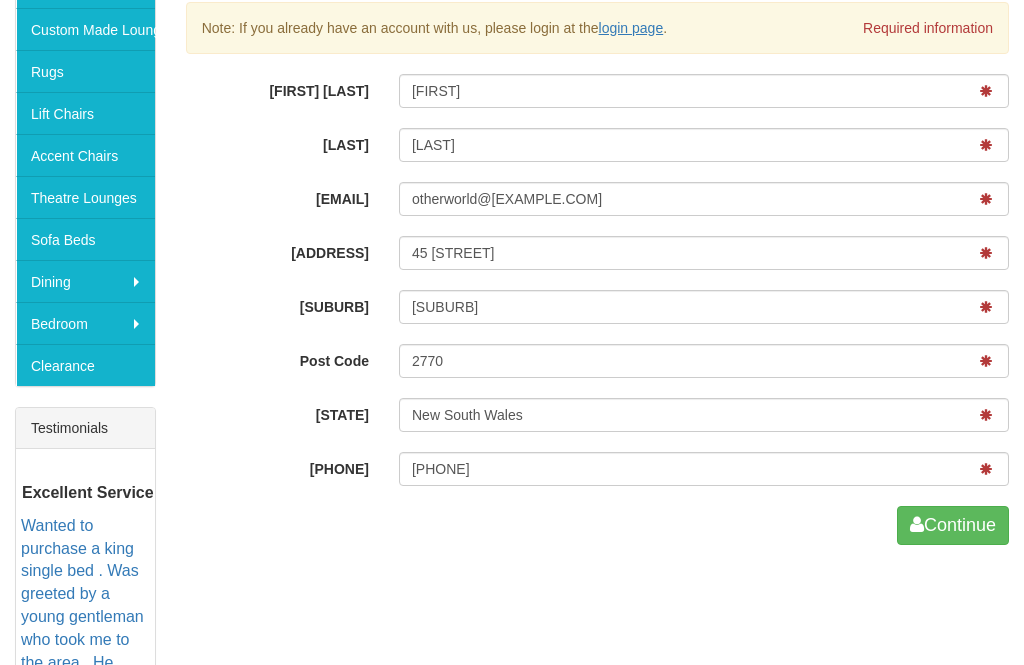 click on "Continue" at bounding box center (953, 526) 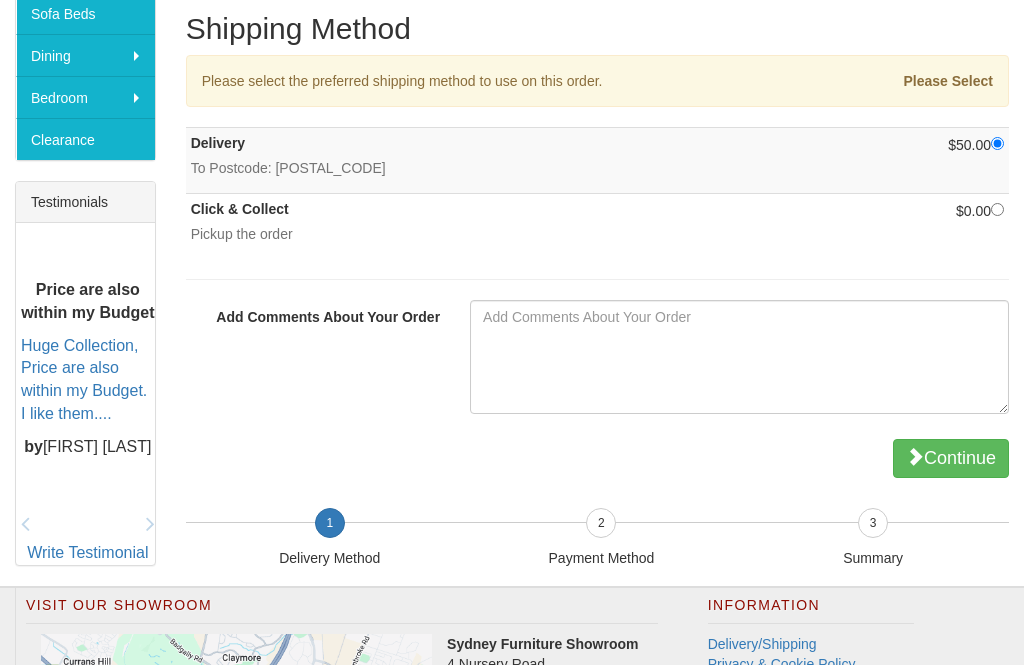 scroll, scrollTop: 682, scrollLeft: 0, axis: vertical 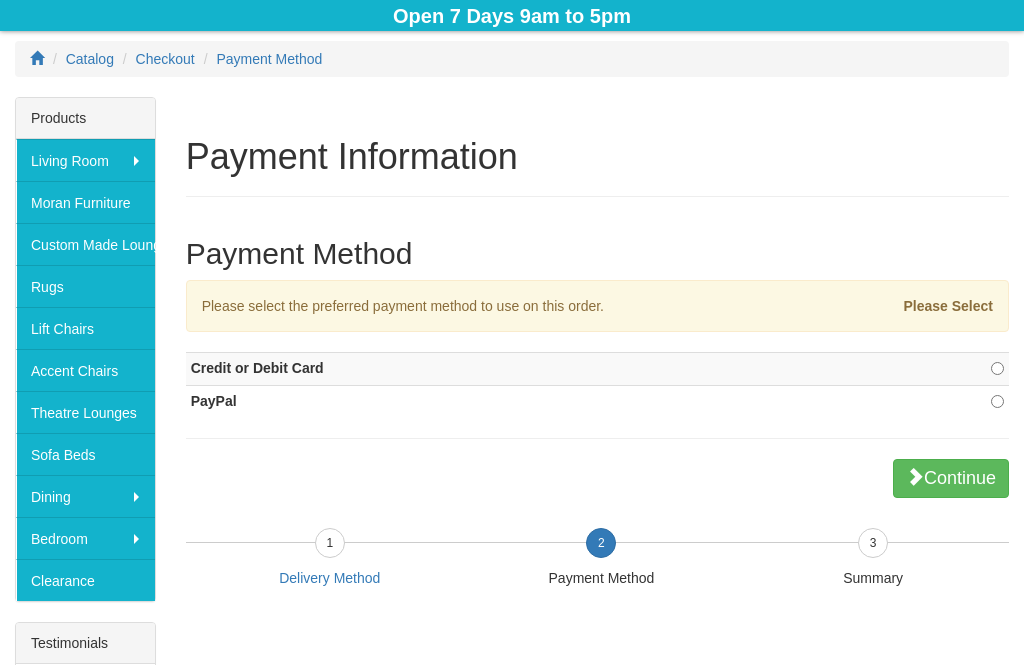 click on "PayPal" at bounding box center (540, 401) 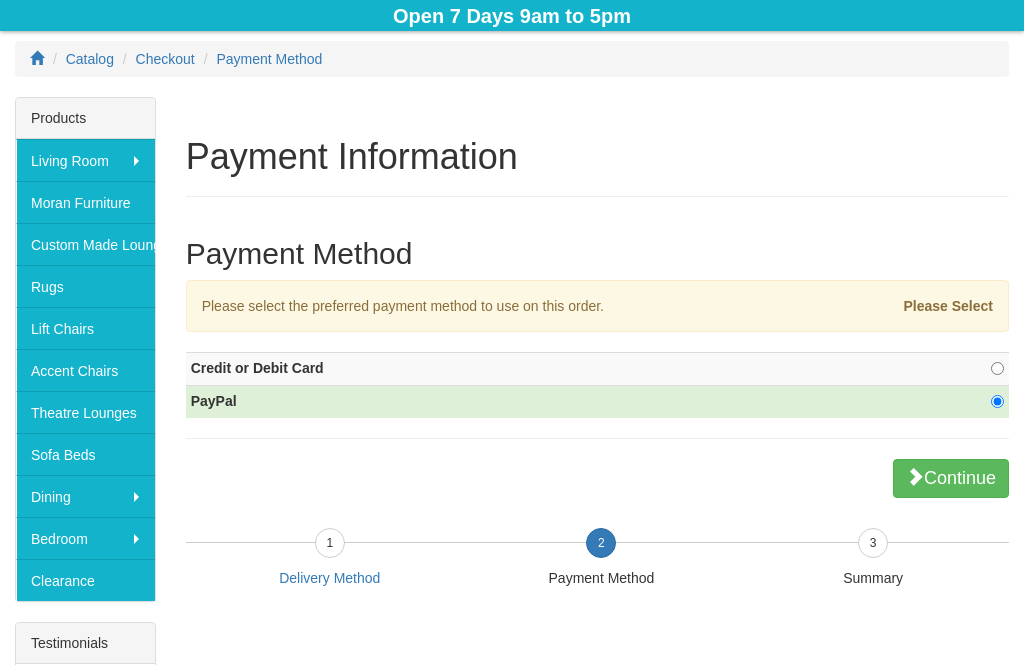 click on "Continue" at bounding box center [951, 479] 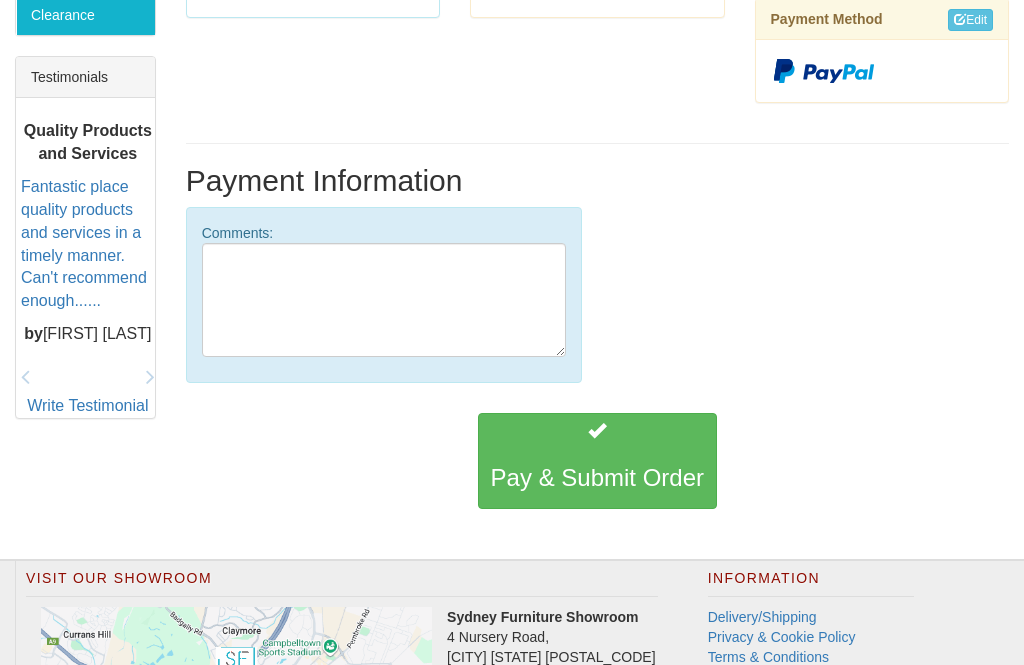 scroll, scrollTop: 807, scrollLeft: 0, axis: vertical 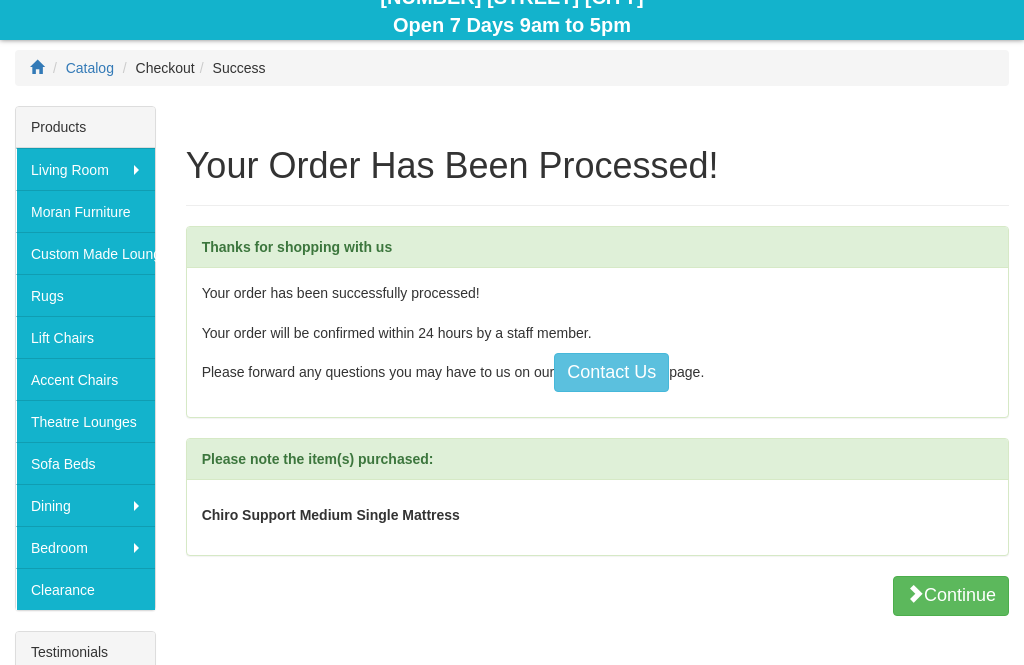click on "Continue" at bounding box center (951, 596) 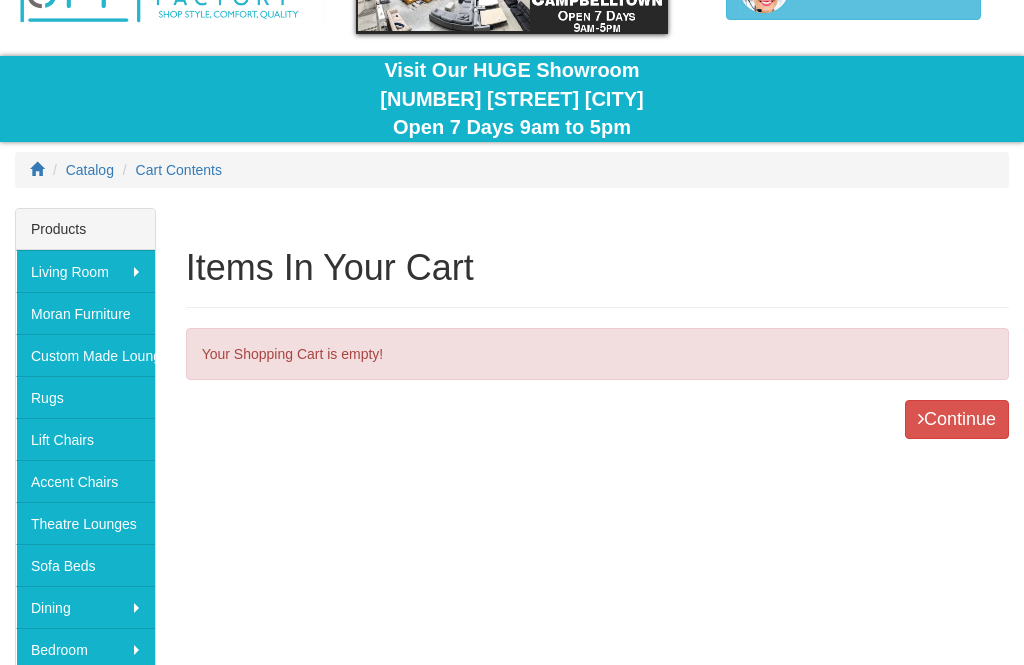 scroll, scrollTop: 136, scrollLeft: 0, axis: vertical 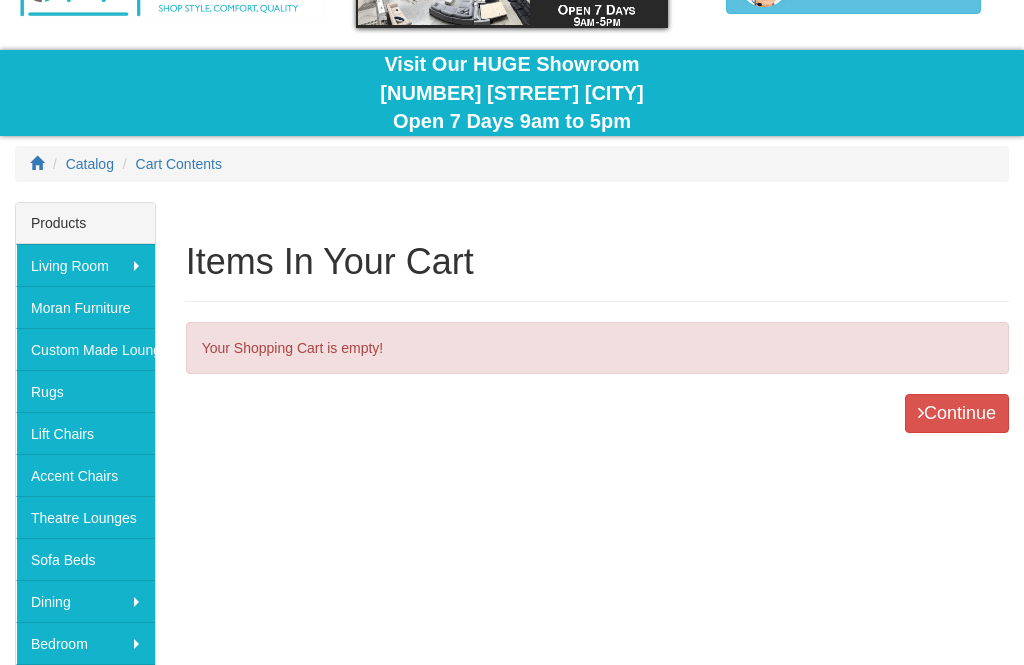 click on "Continue" at bounding box center [957, 414] 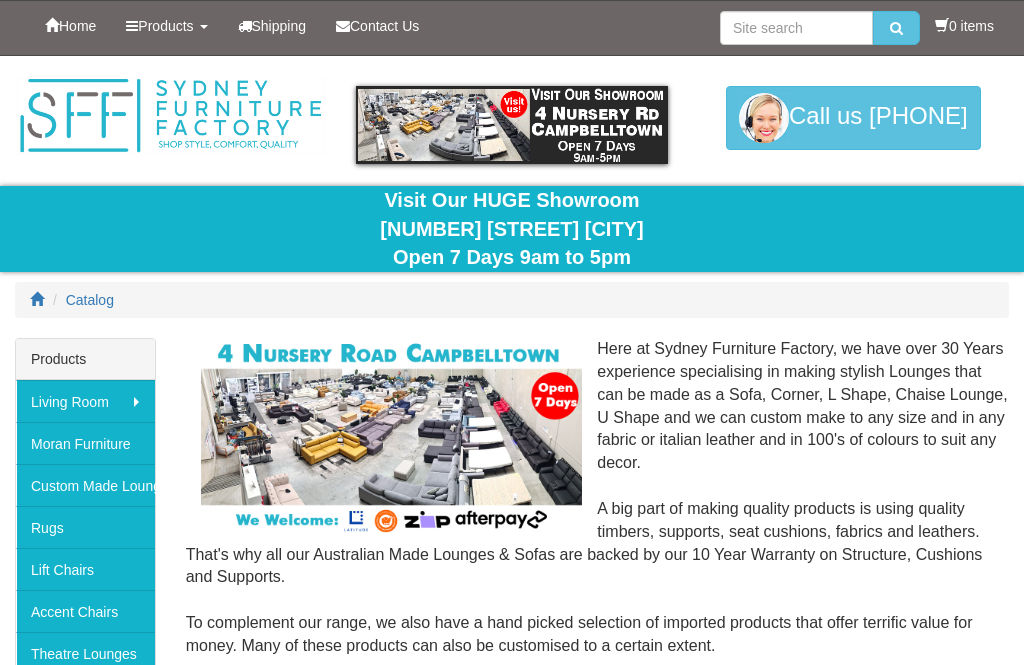 scroll, scrollTop: 0, scrollLeft: 0, axis: both 